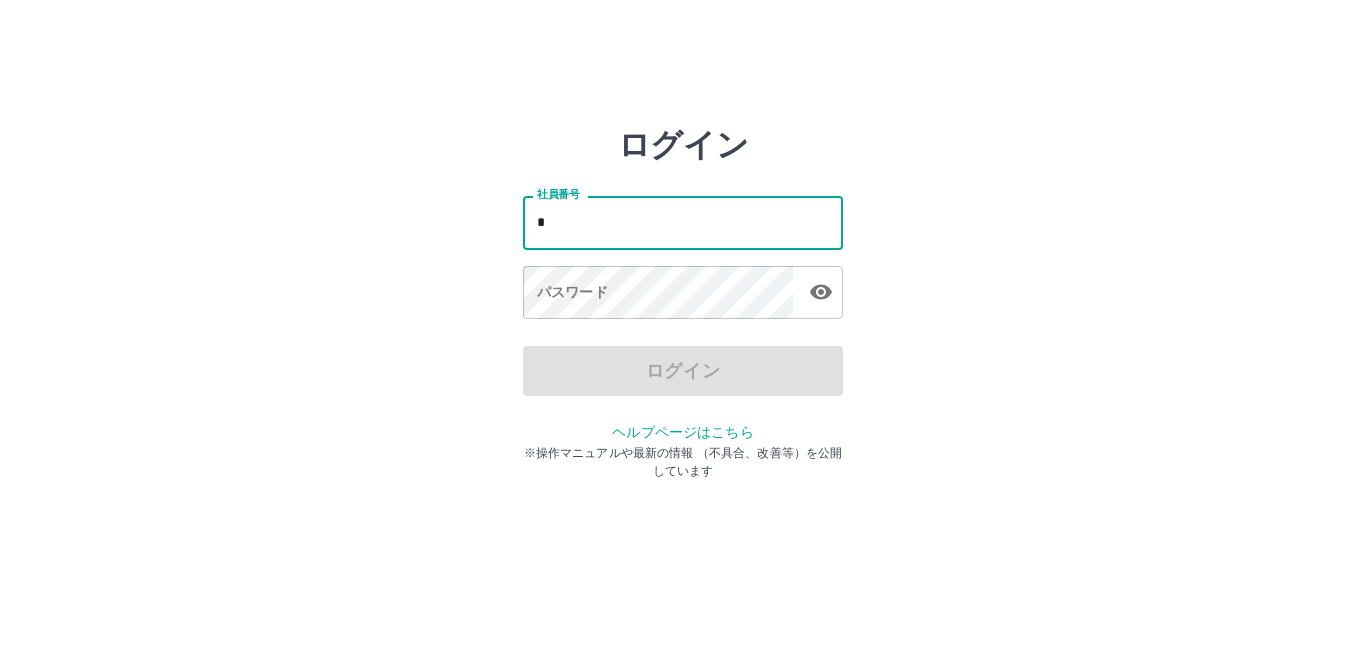 scroll, scrollTop: 0, scrollLeft: 0, axis: both 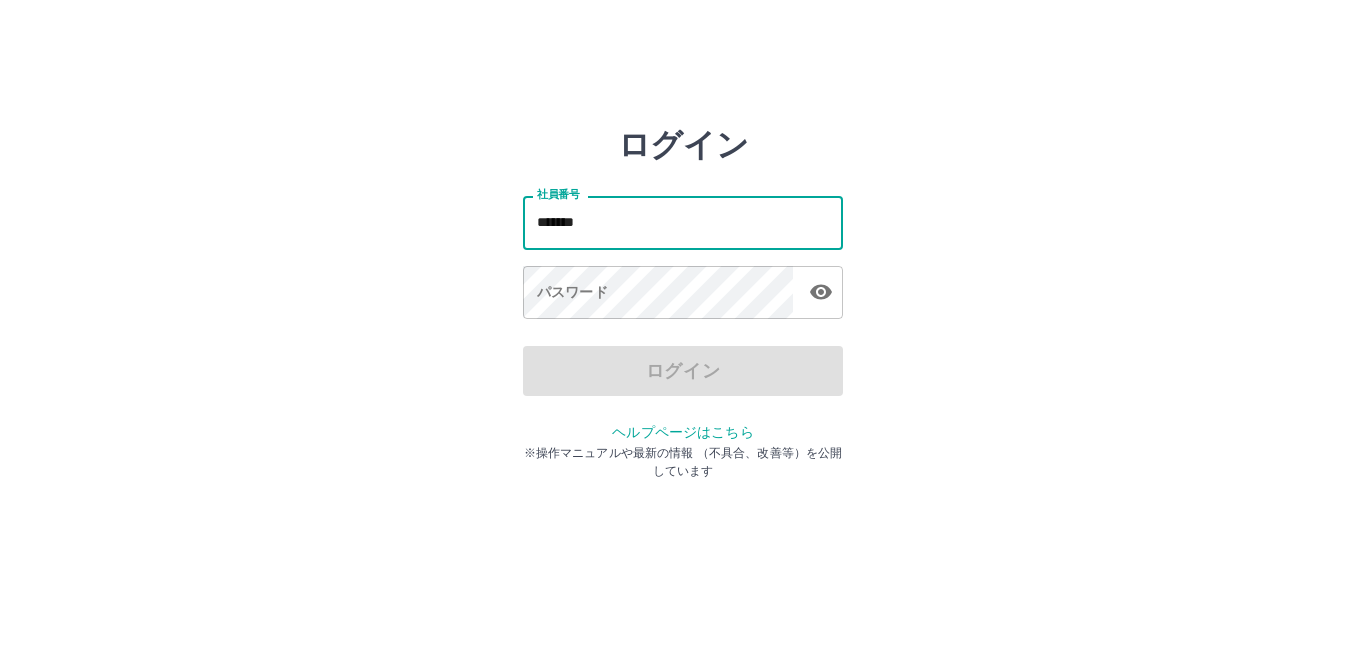 type on "*******" 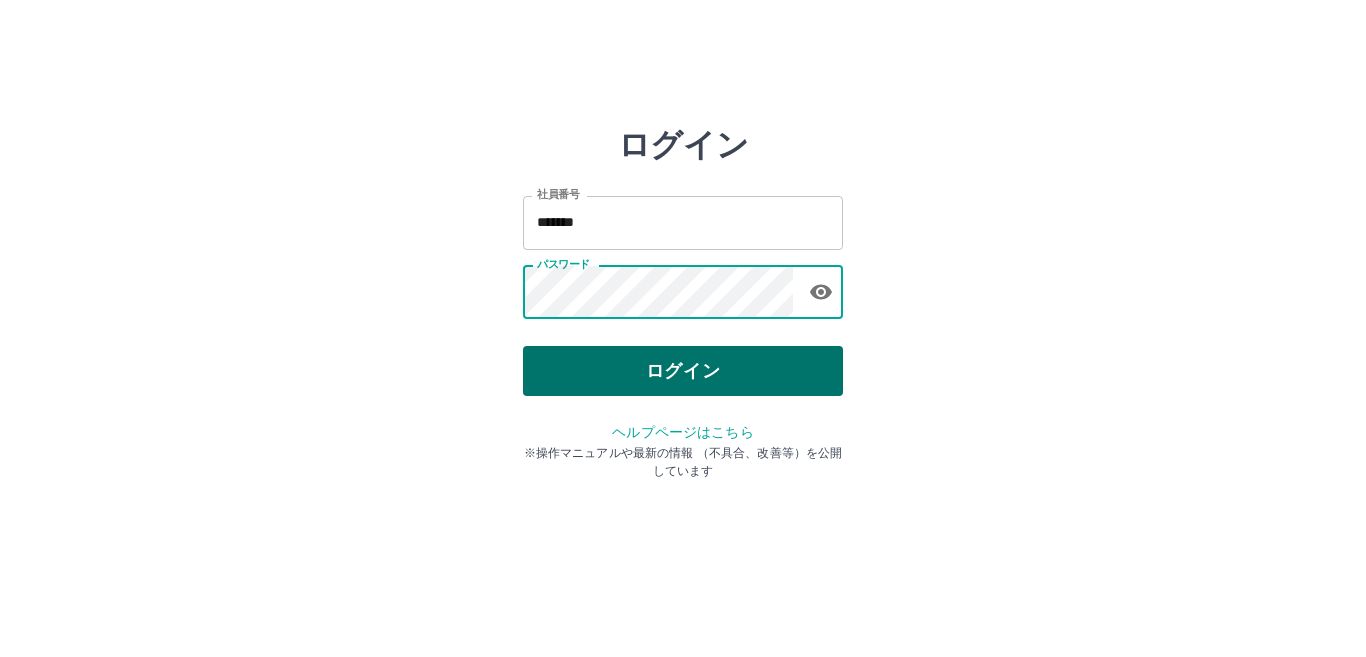 click on "ログイン" at bounding box center (683, 371) 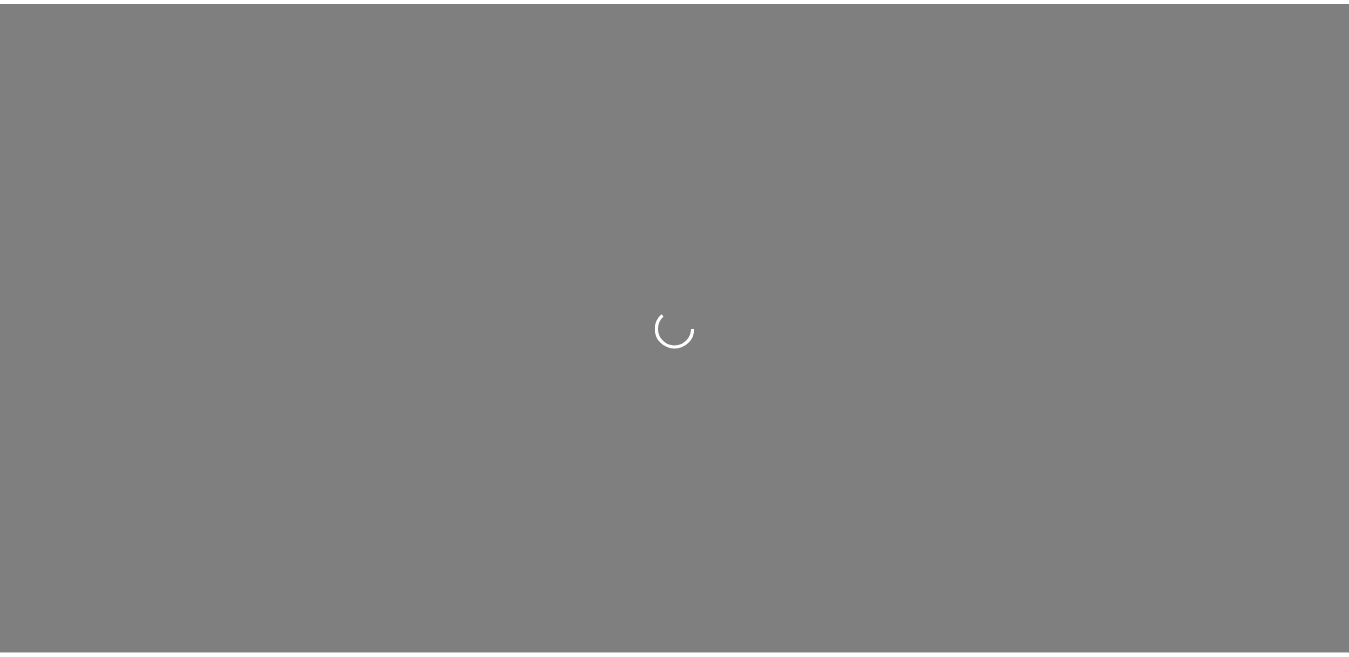 scroll, scrollTop: 0, scrollLeft: 0, axis: both 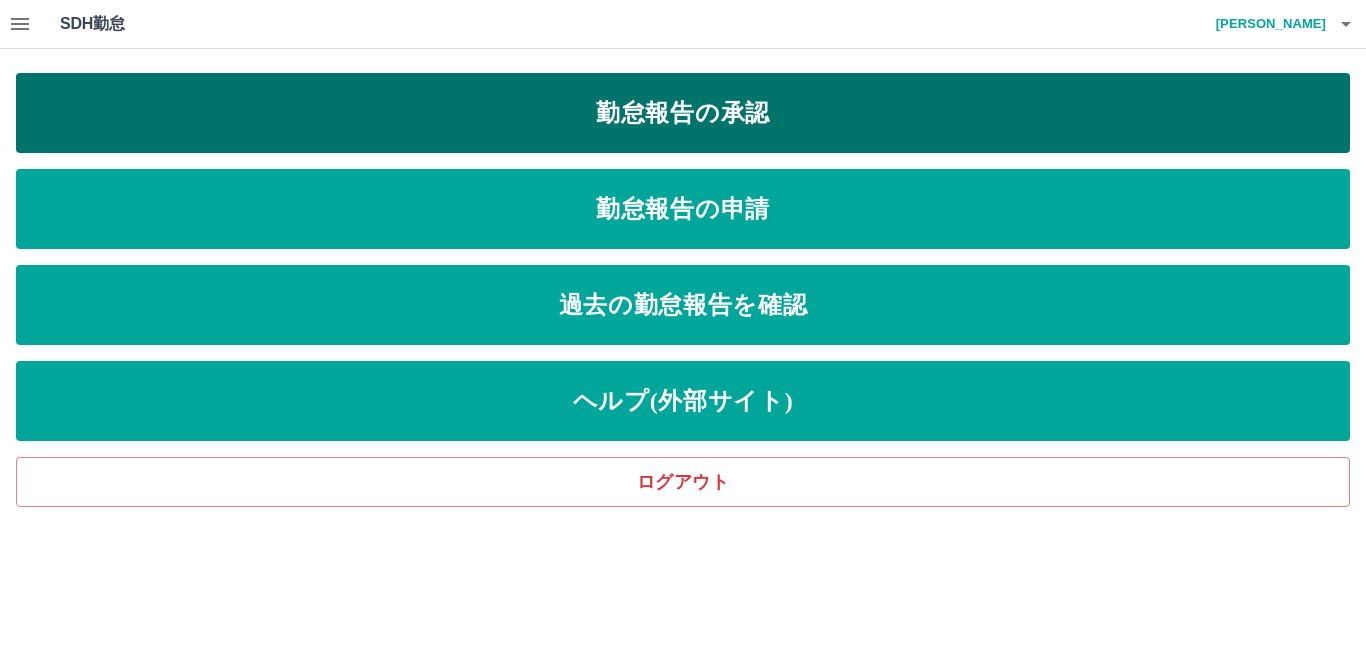 click on "勤怠報告の承認" at bounding box center (683, 113) 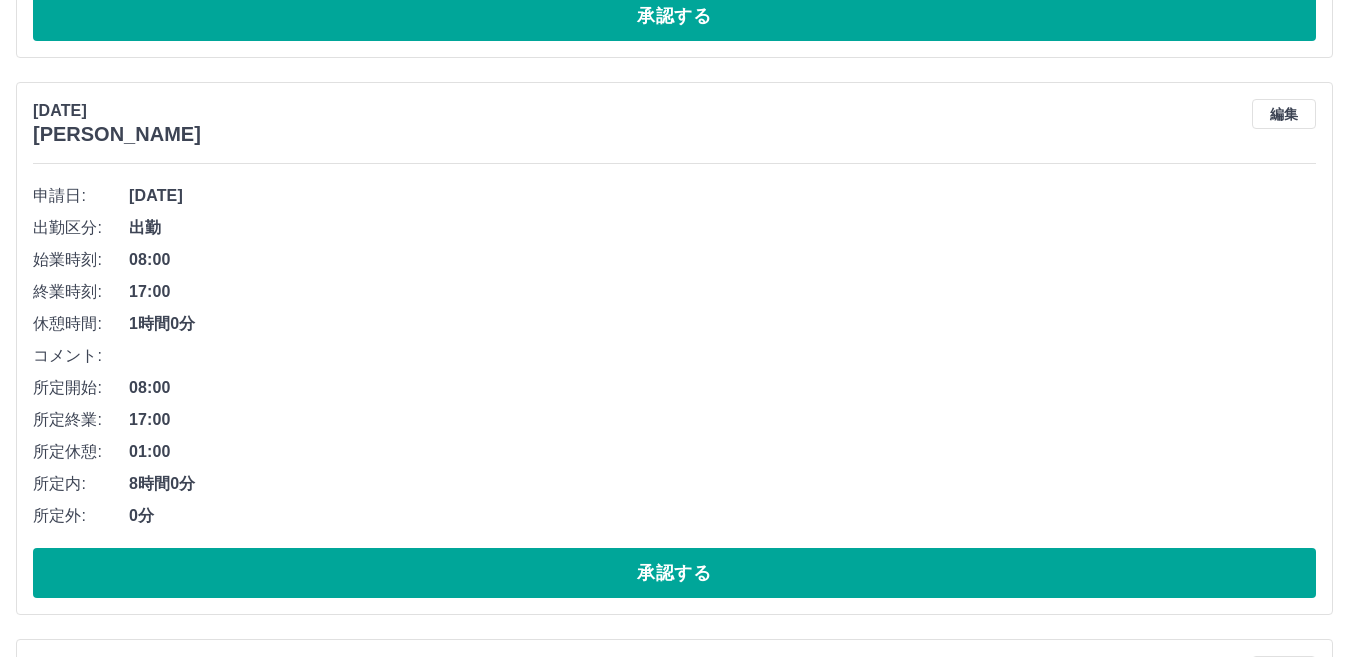 scroll, scrollTop: 2900, scrollLeft: 0, axis: vertical 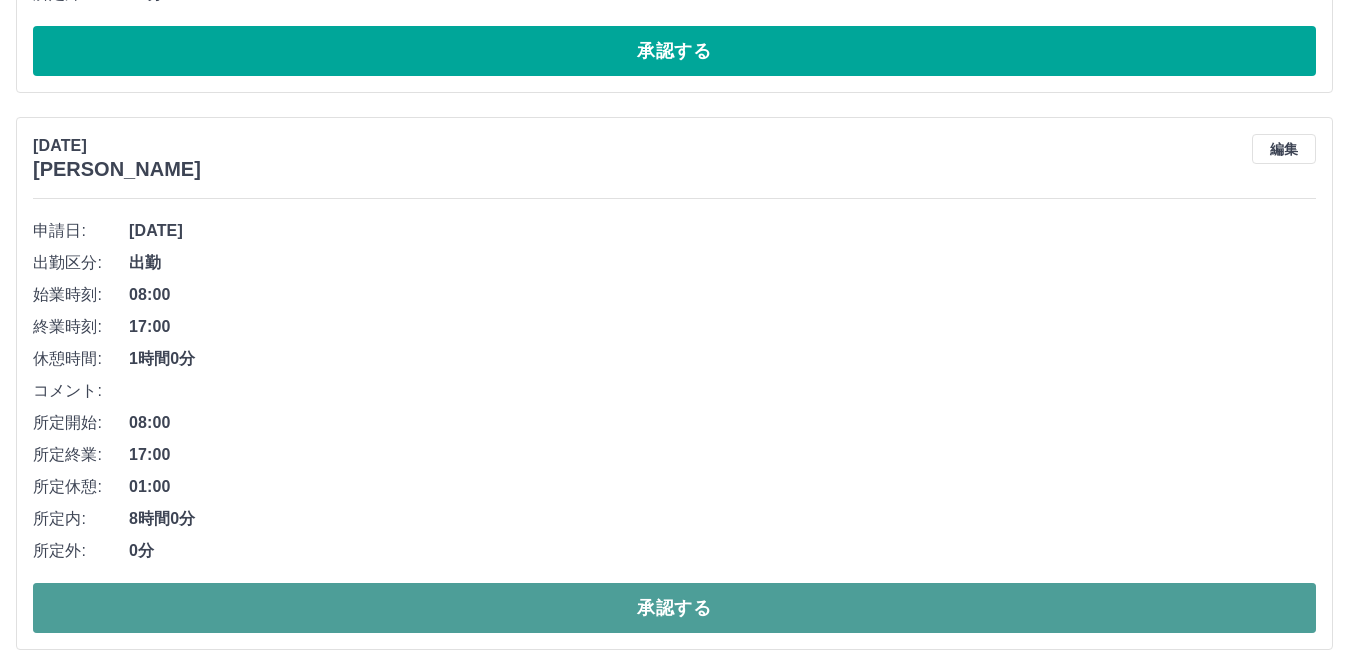 click on "承認する" at bounding box center [674, 608] 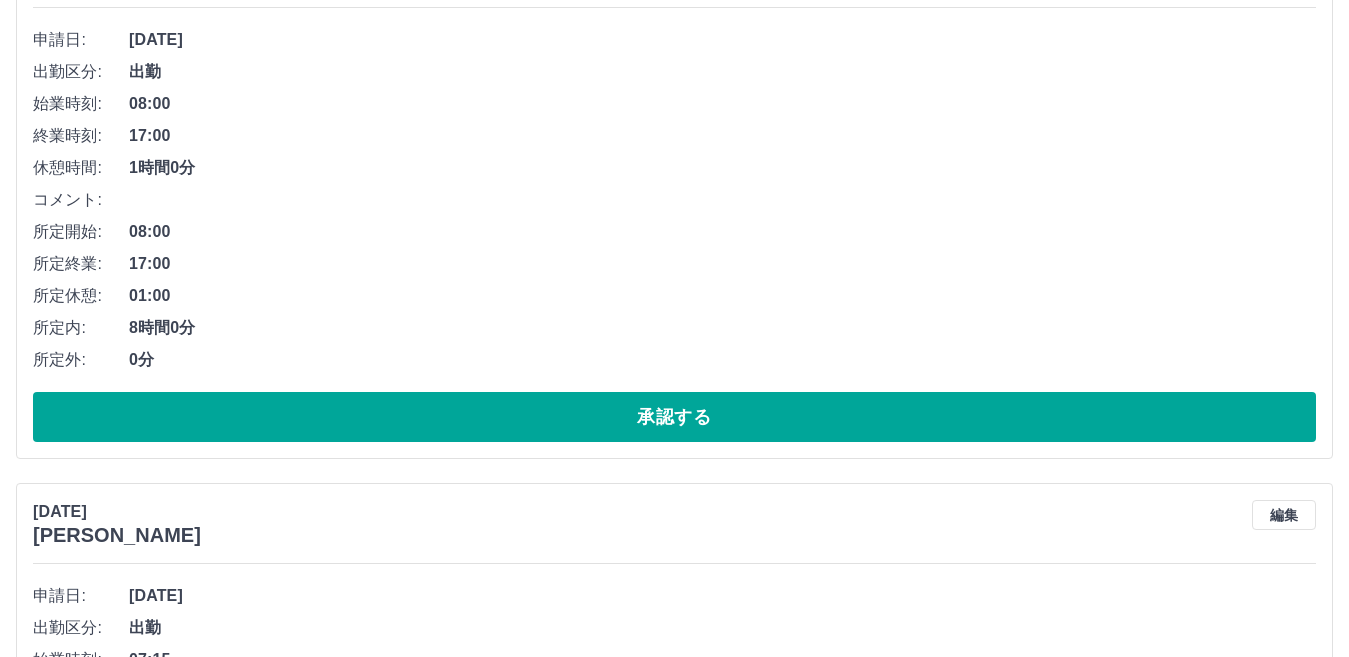 scroll, scrollTop: 2031, scrollLeft: 0, axis: vertical 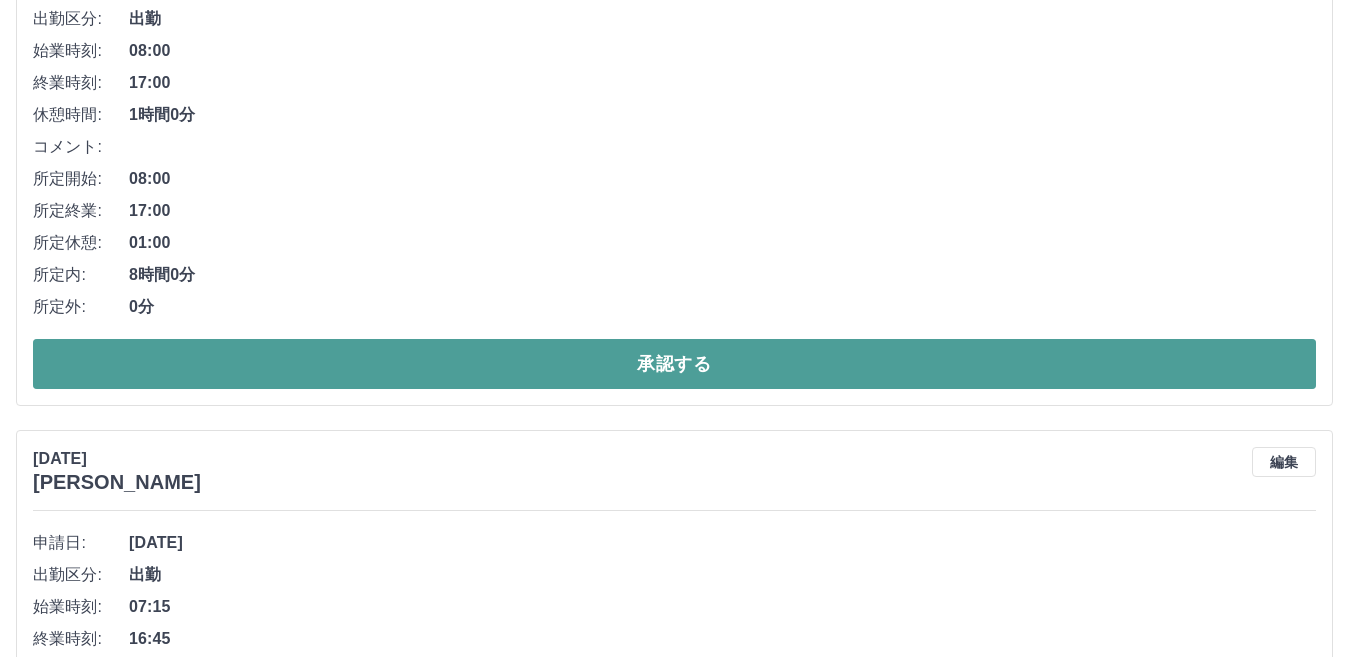 click on "承認する" at bounding box center [674, 364] 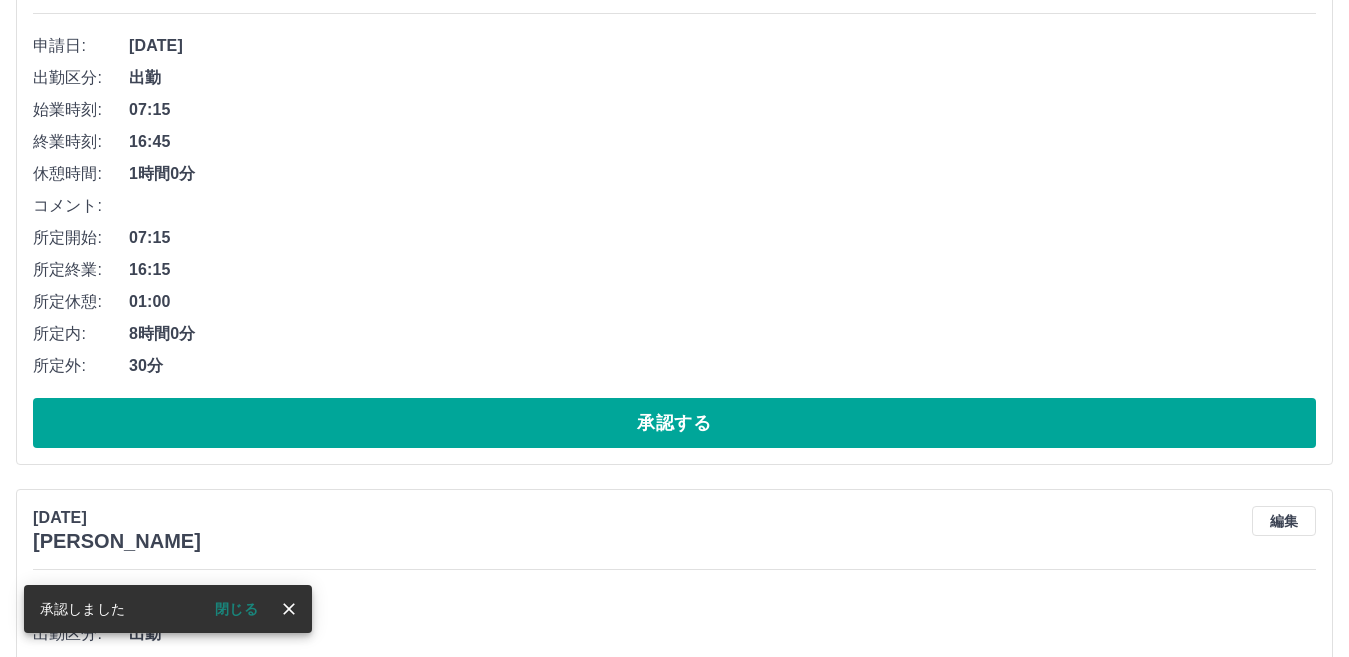 scroll, scrollTop: 1975, scrollLeft: 0, axis: vertical 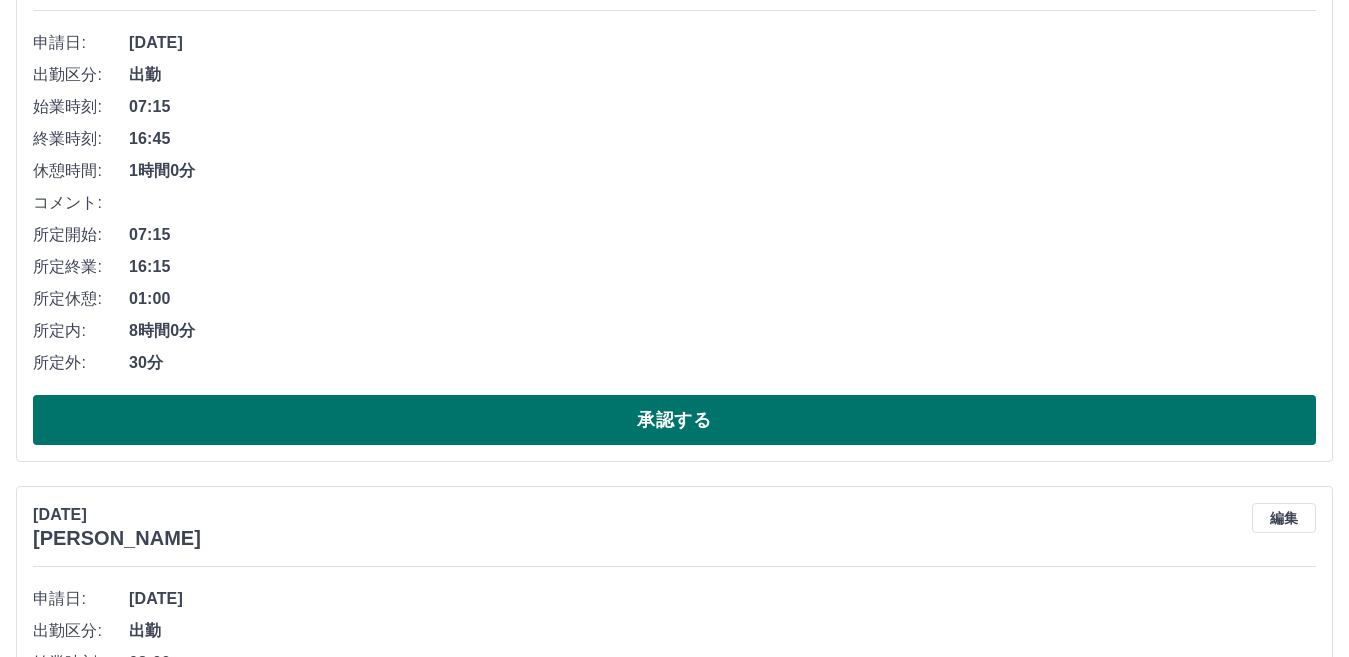 click on "承認する" at bounding box center (674, 420) 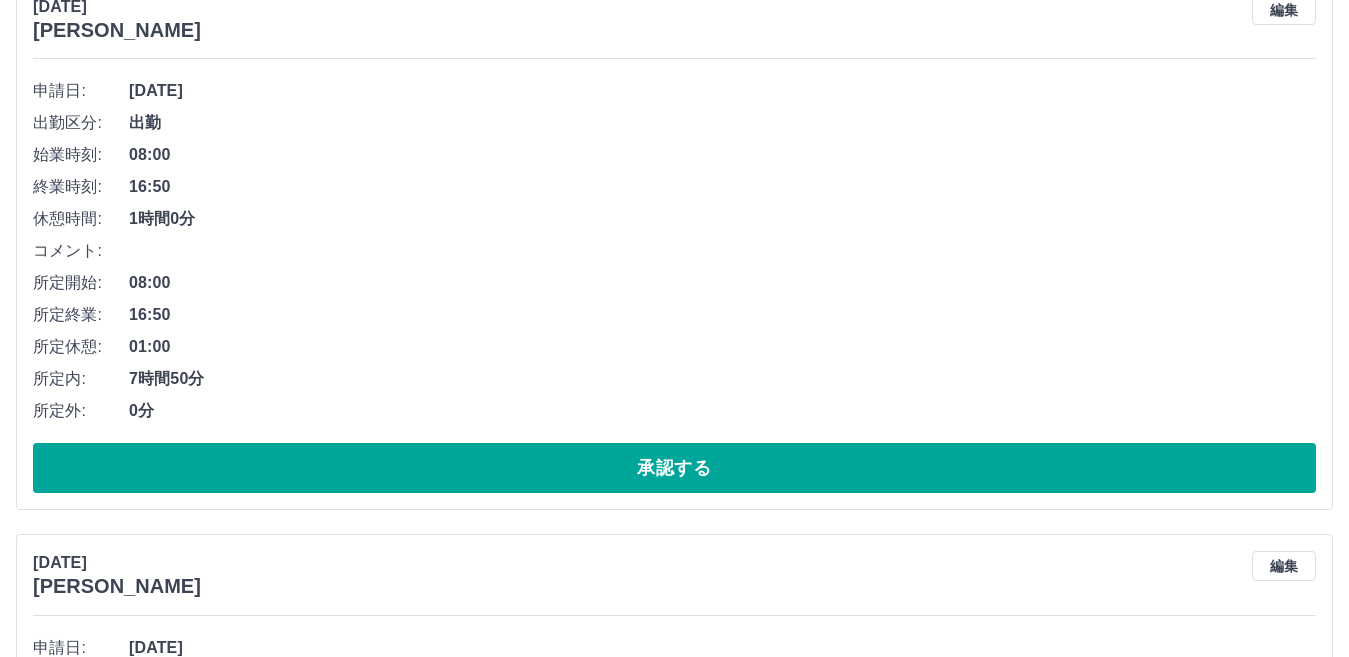 scroll, scrollTop: 2519, scrollLeft: 0, axis: vertical 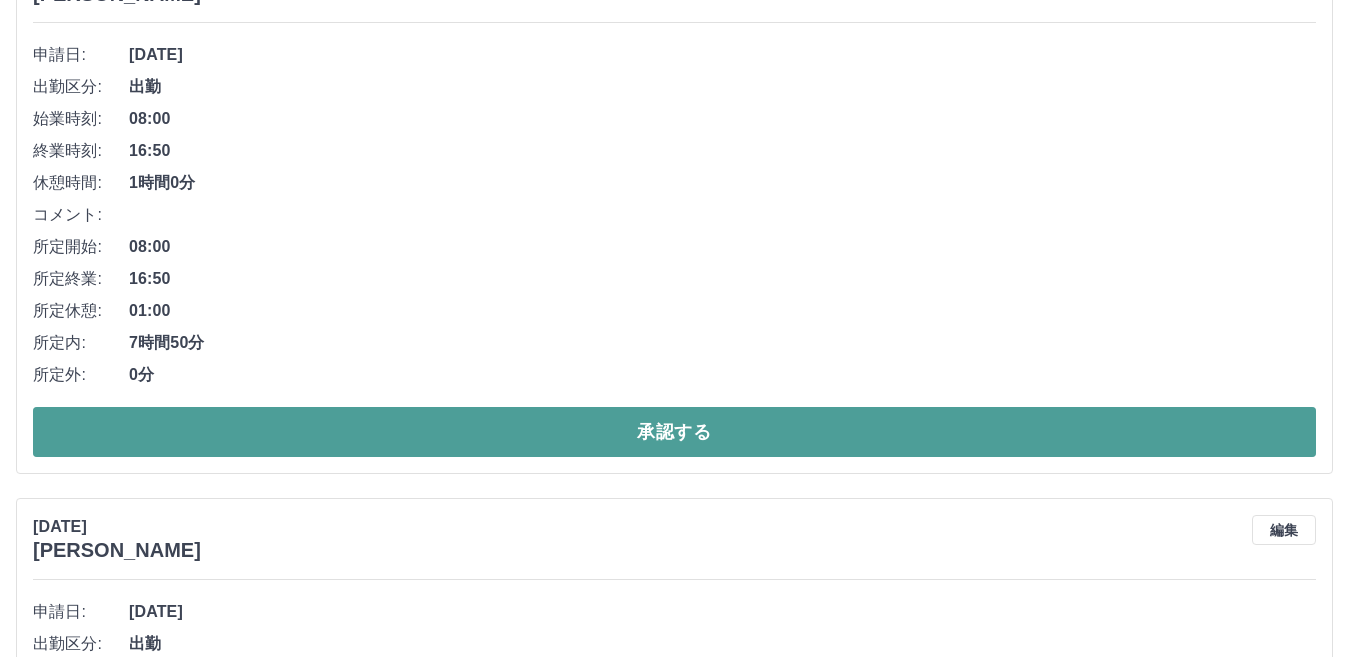 click on "承認する" at bounding box center [674, 432] 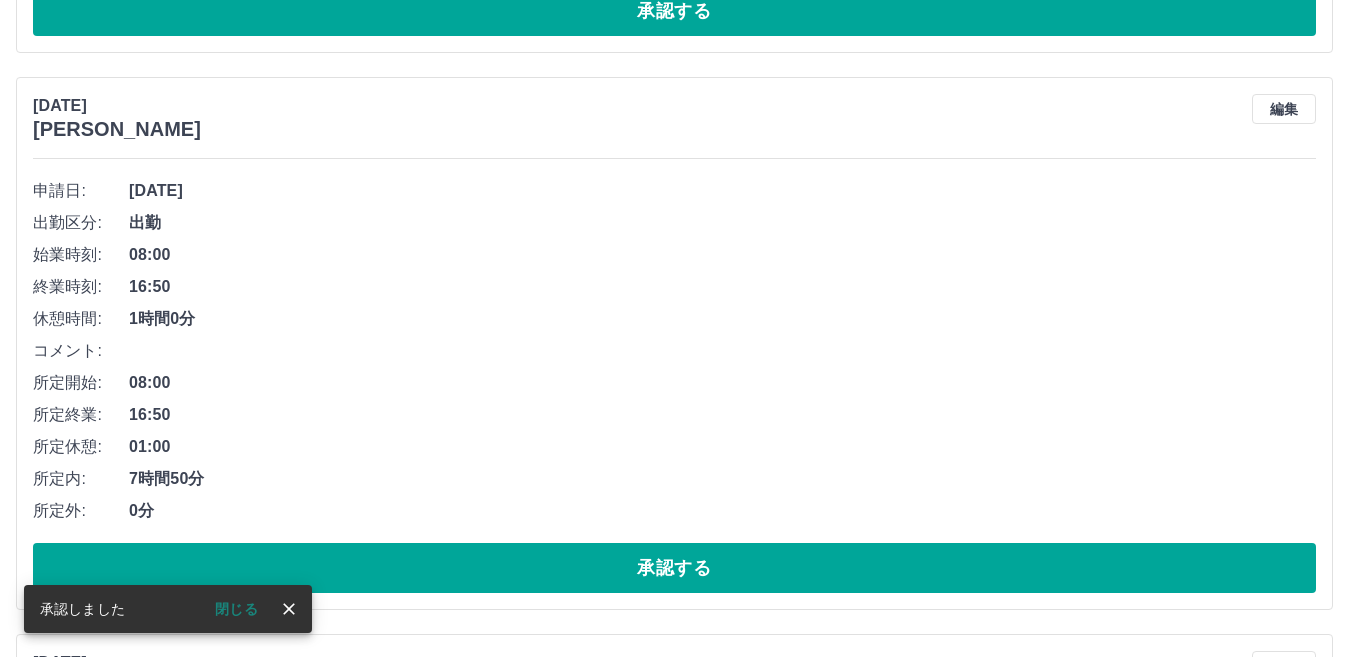 scroll, scrollTop: 1463, scrollLeft: 0, axis: vertical 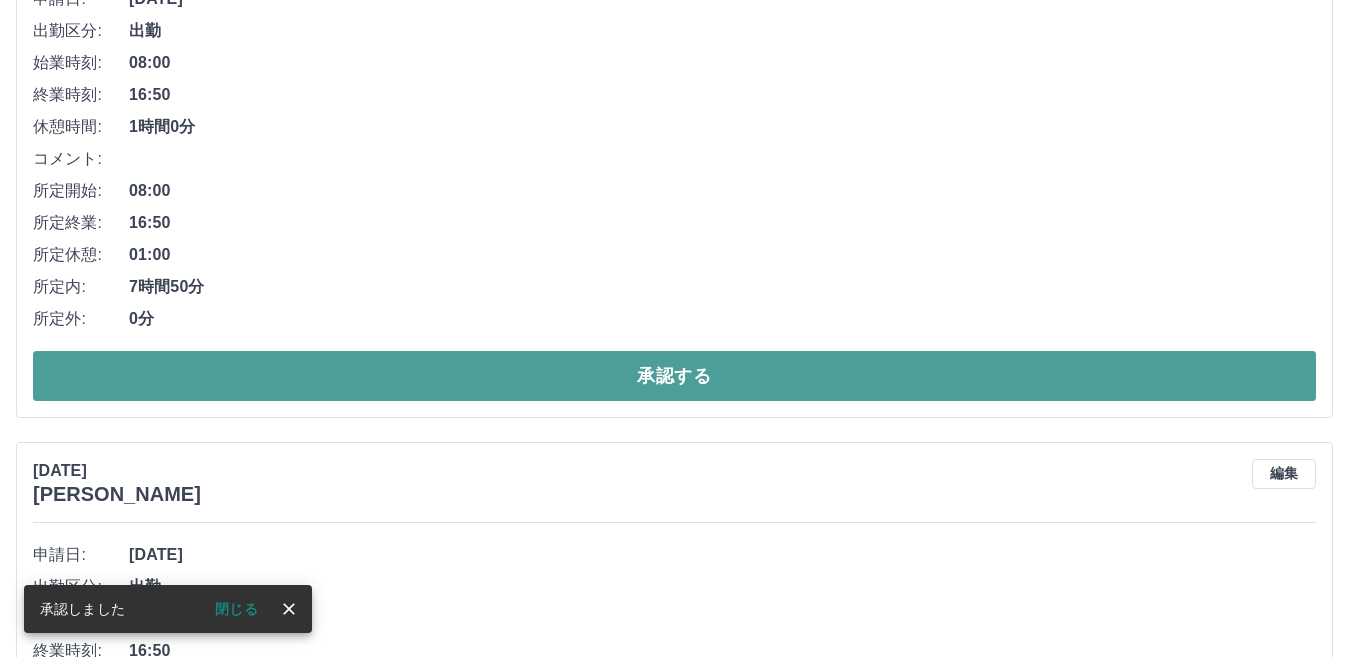 click on "承認する" at bounding box center (674, 376) 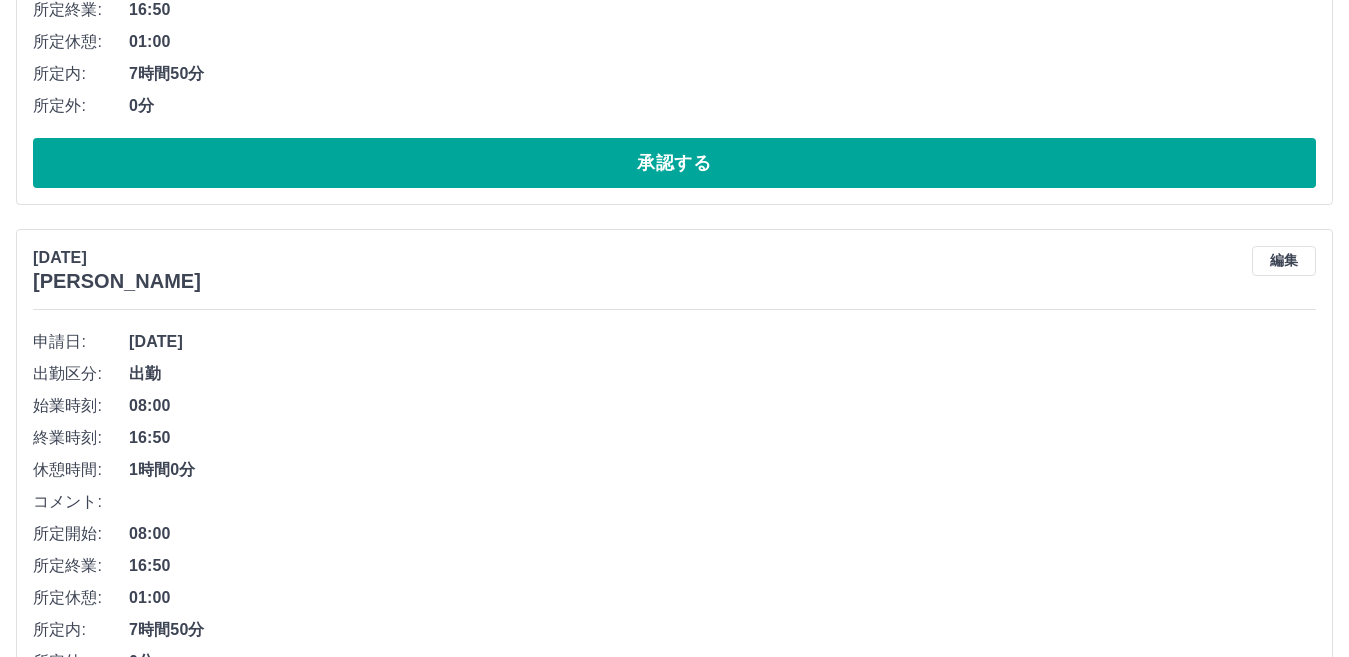 scroll, scrollTop: 1806, scrollLeft: 0, axis: vertical 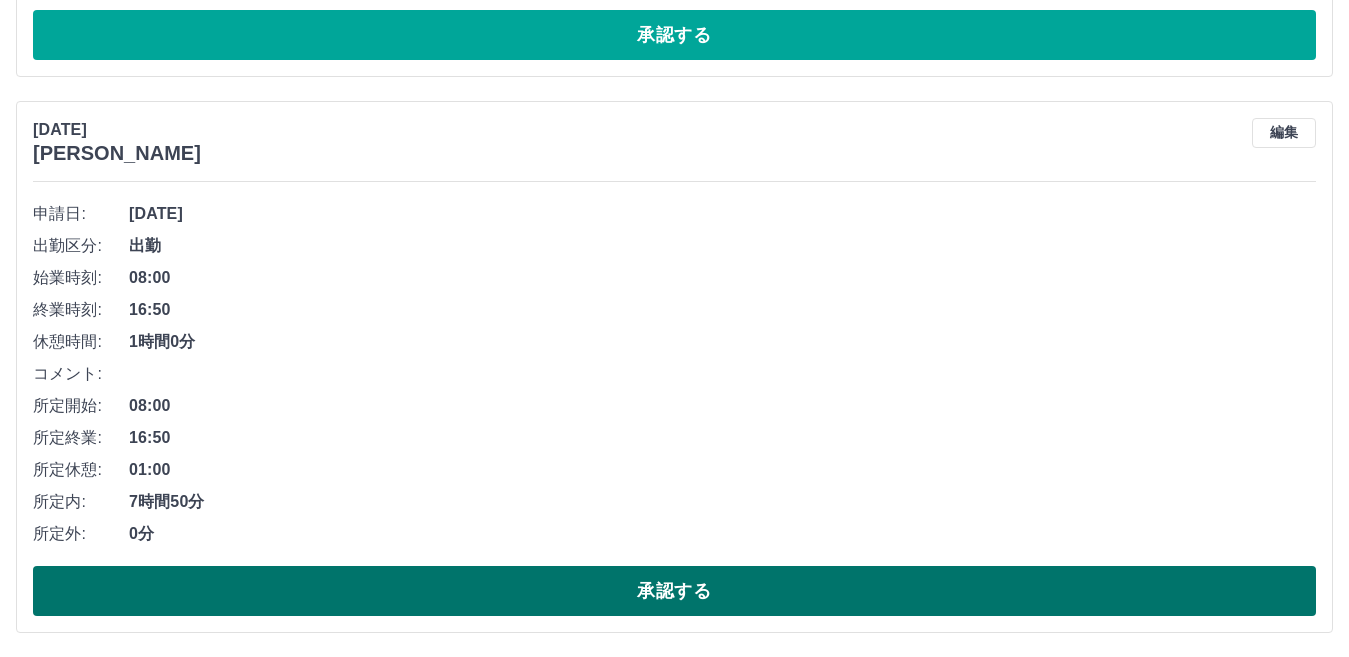 click on "承認する" at bounding box center (674, 591) 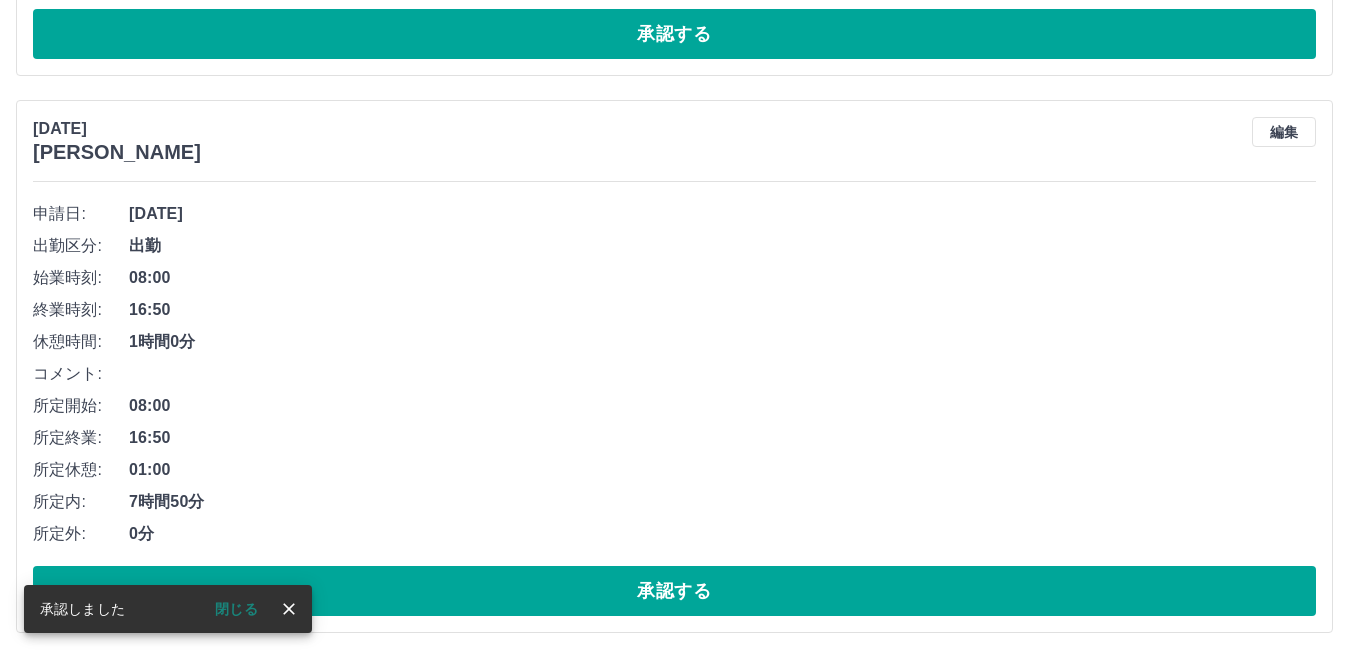 scroll, scrollTop: 1250, scrollLeft: 0, axis: vertical 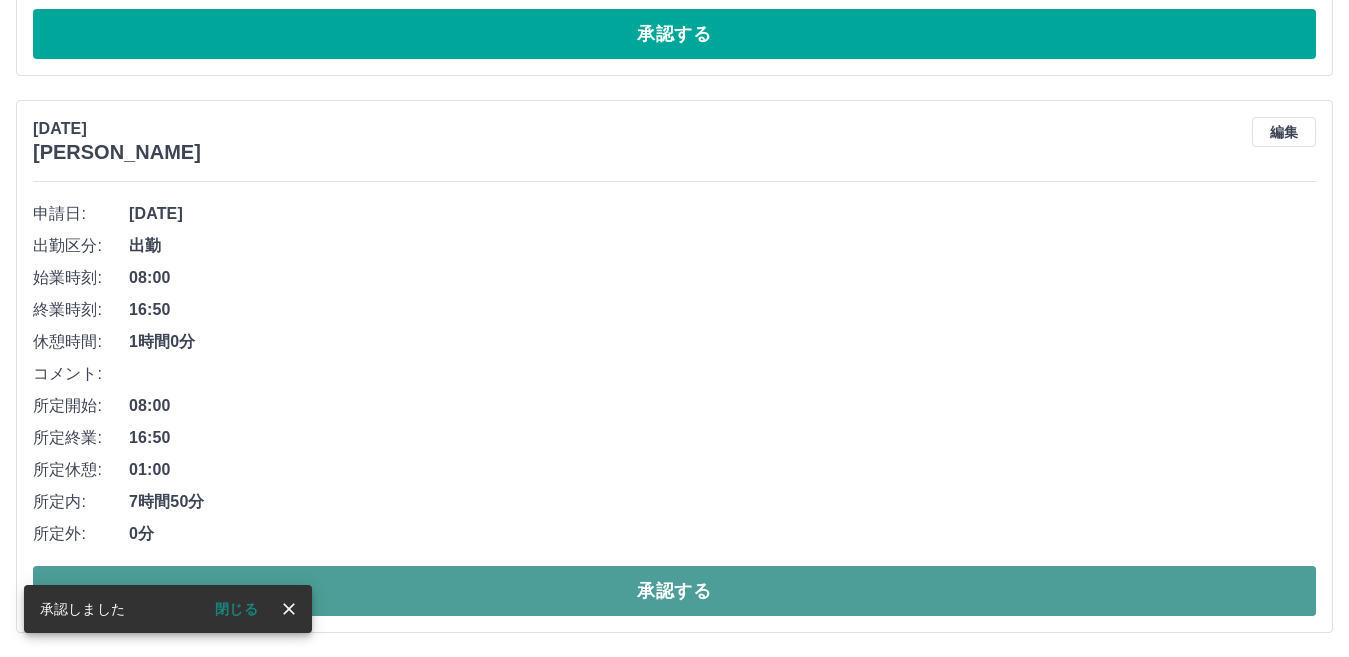 click on "承認する" at bounding box center [674, 591] 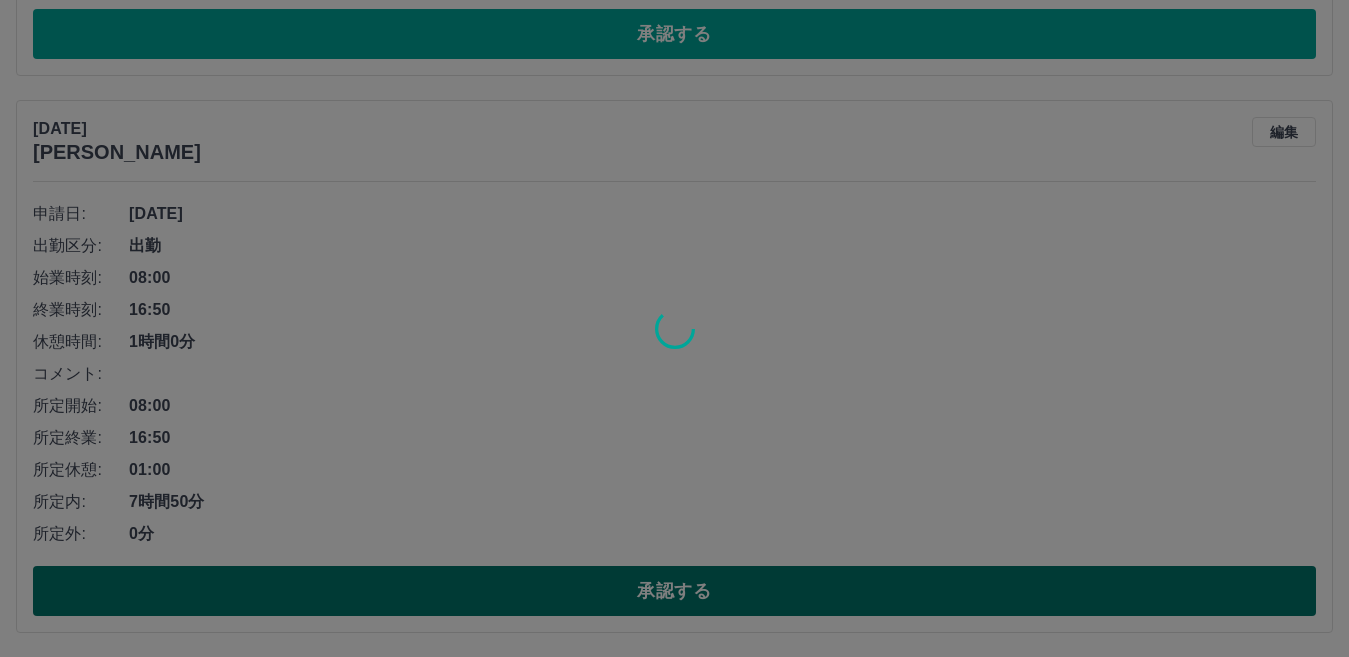 scroll, scrollTop: 693, scrollLeft: 0, axis: vertical 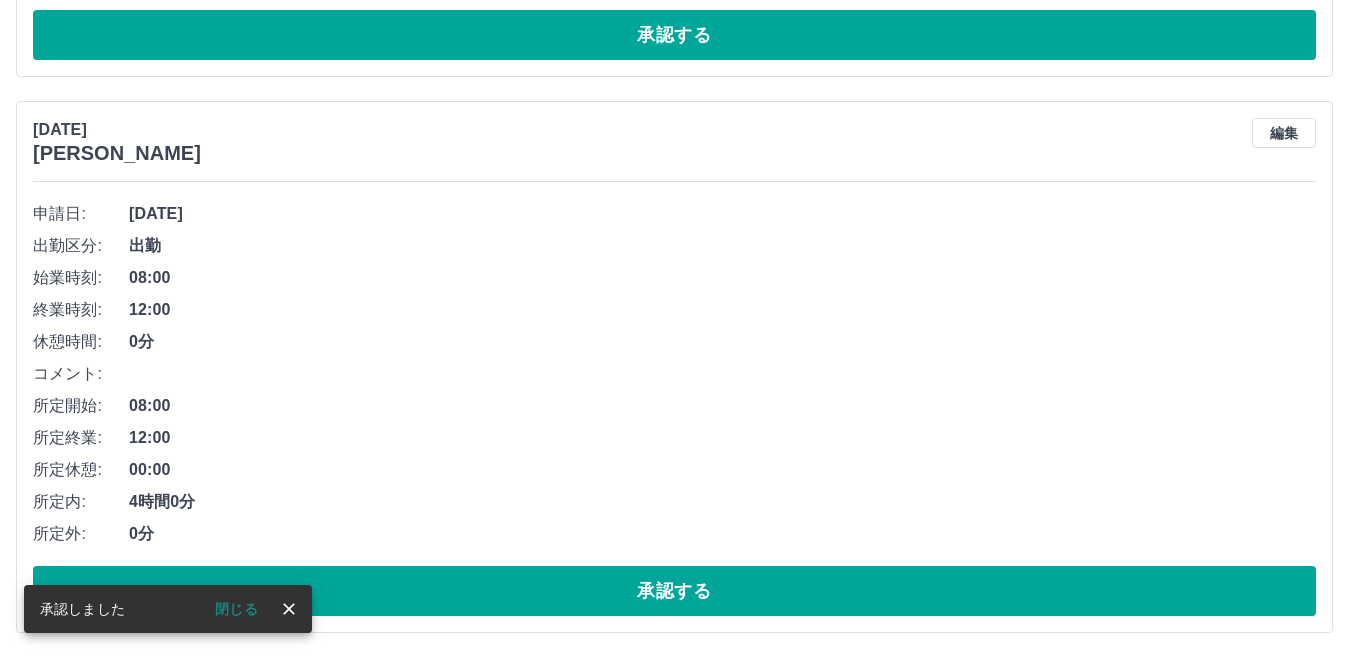 click on "承認する" at bounding box center (674, 591) 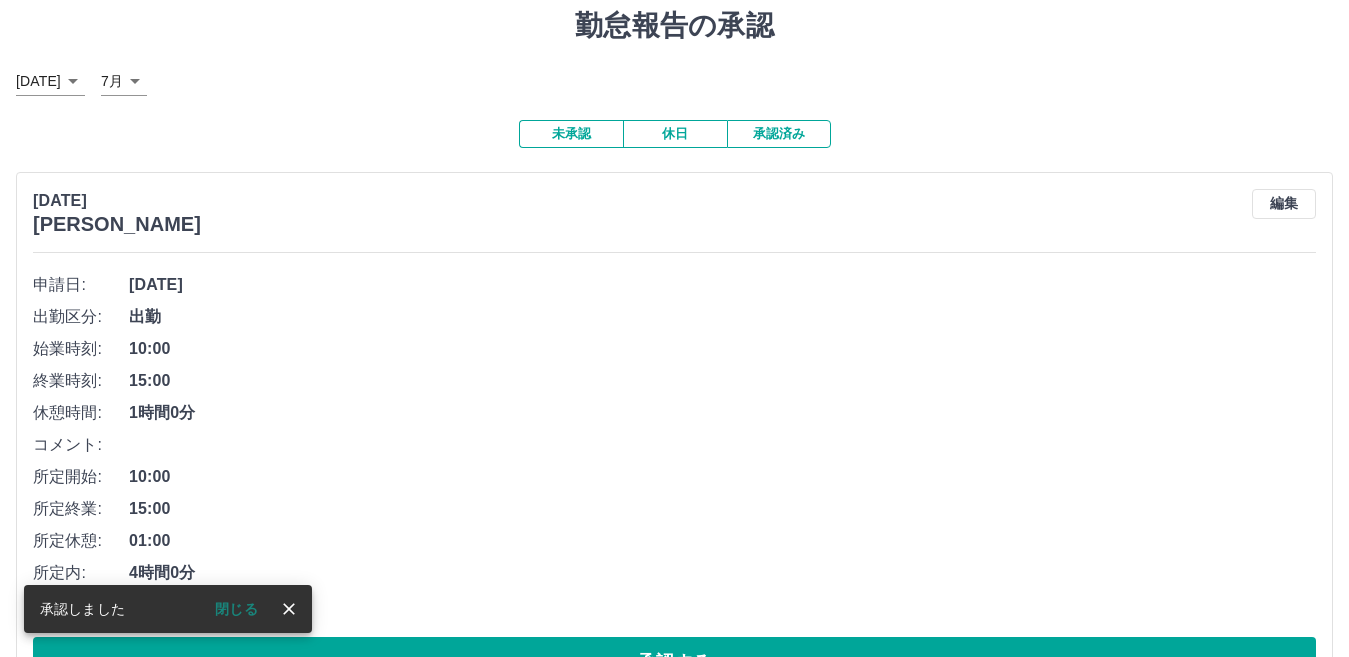 scroll, scrollTop: 137, scrollLeft: 0, axis: vertical 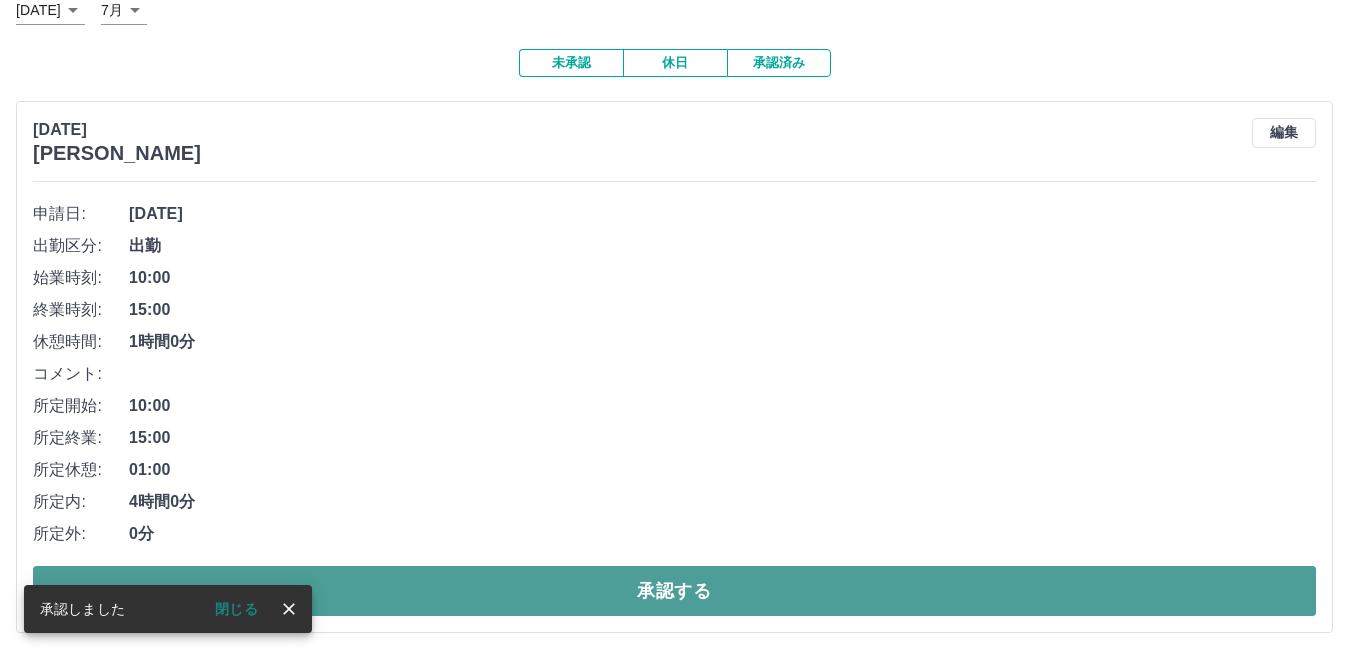 click on "承認する" at bounding box center [674, 591] 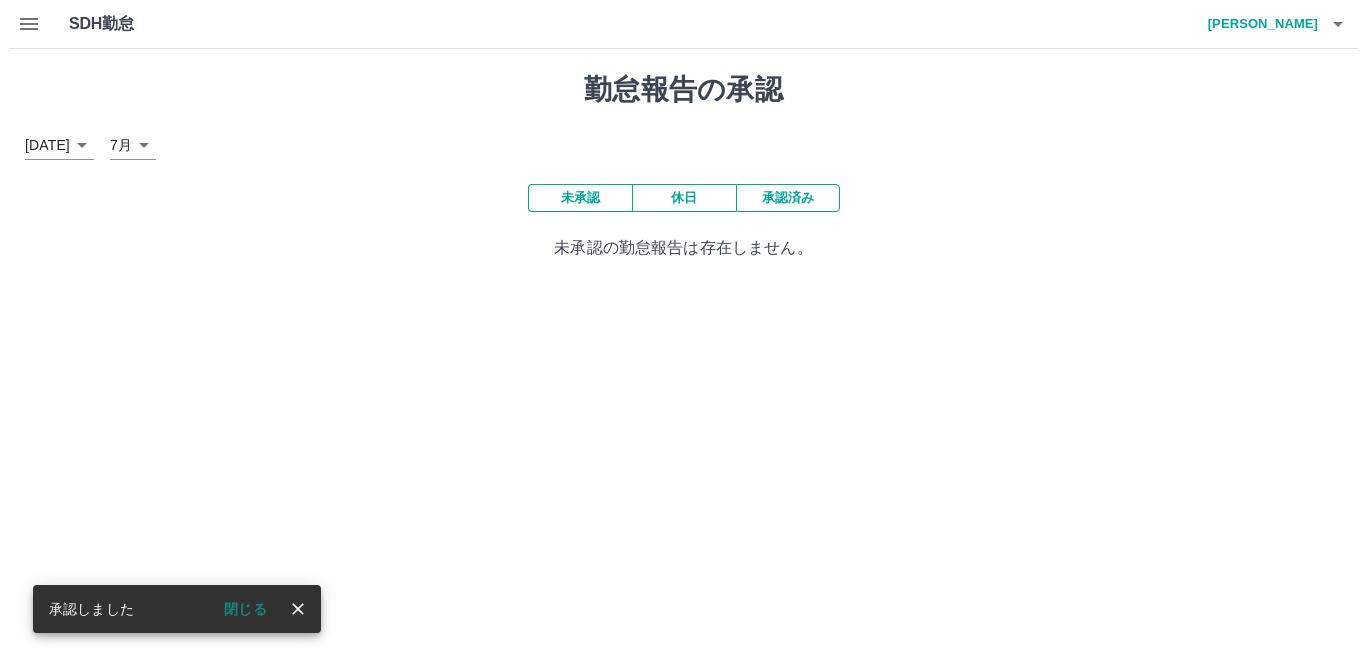 scroll, scrollTop: 0, scrollLeft: 0, axis: both 